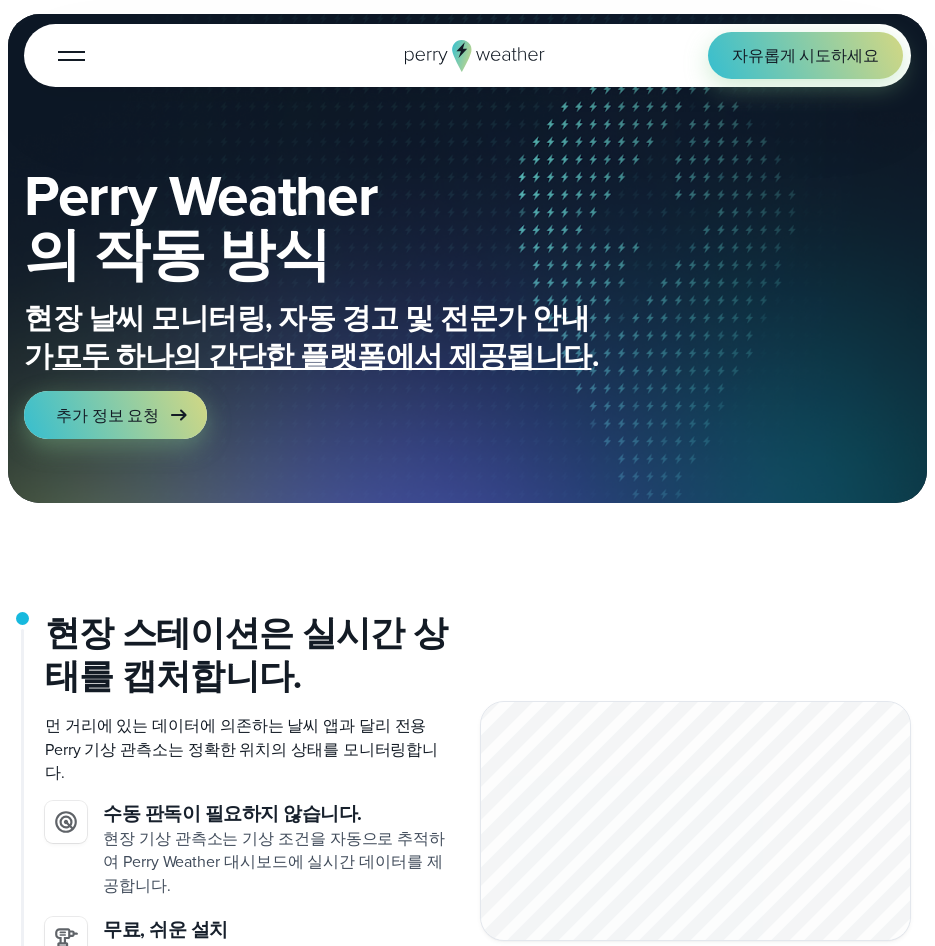 scroll, scrollTop: 100, scrollLeft: 0, axis: vertical 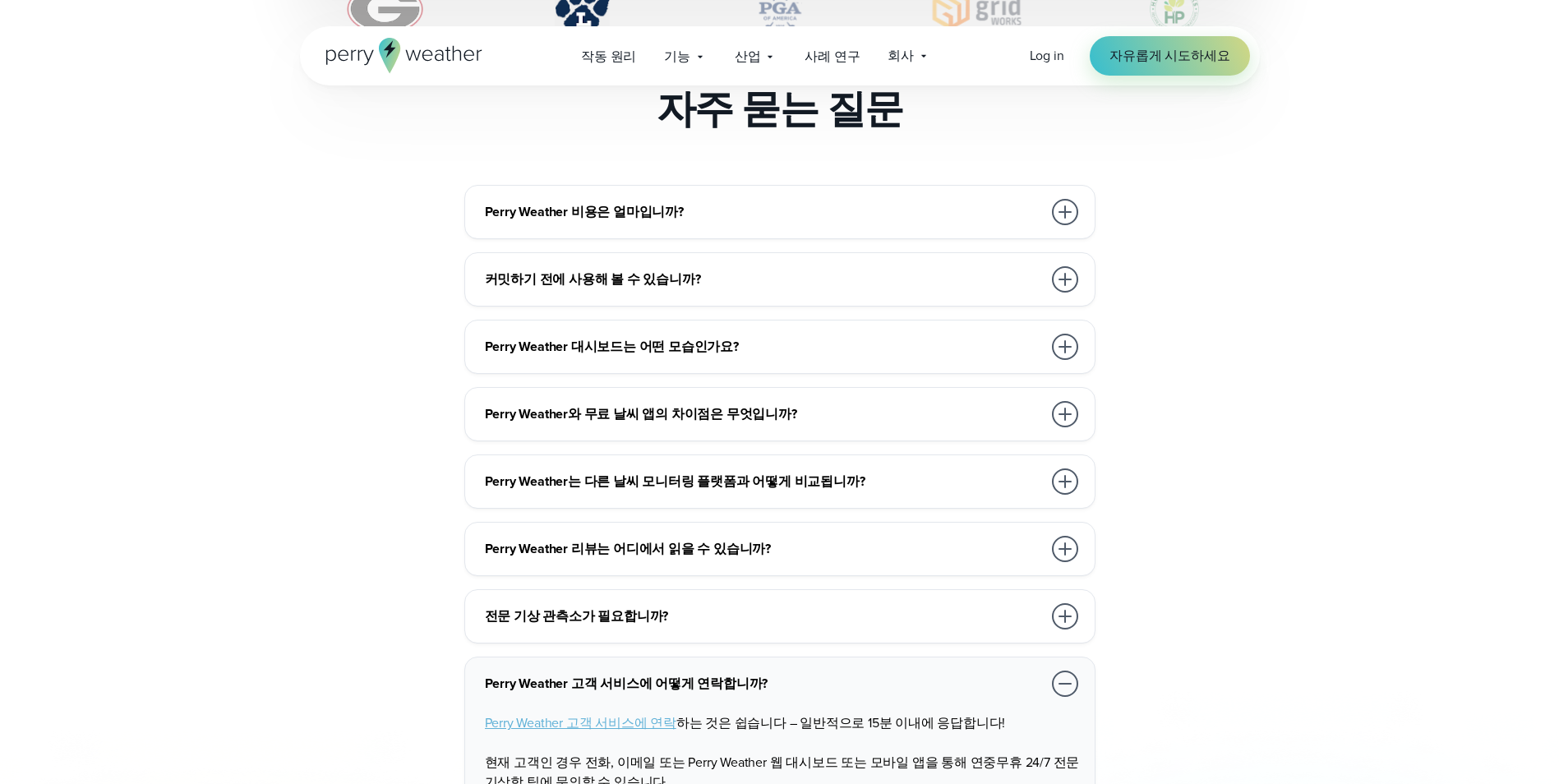 click on "Perry Weather 비용은 얼마입니까?" at bounding box center (763, 212) 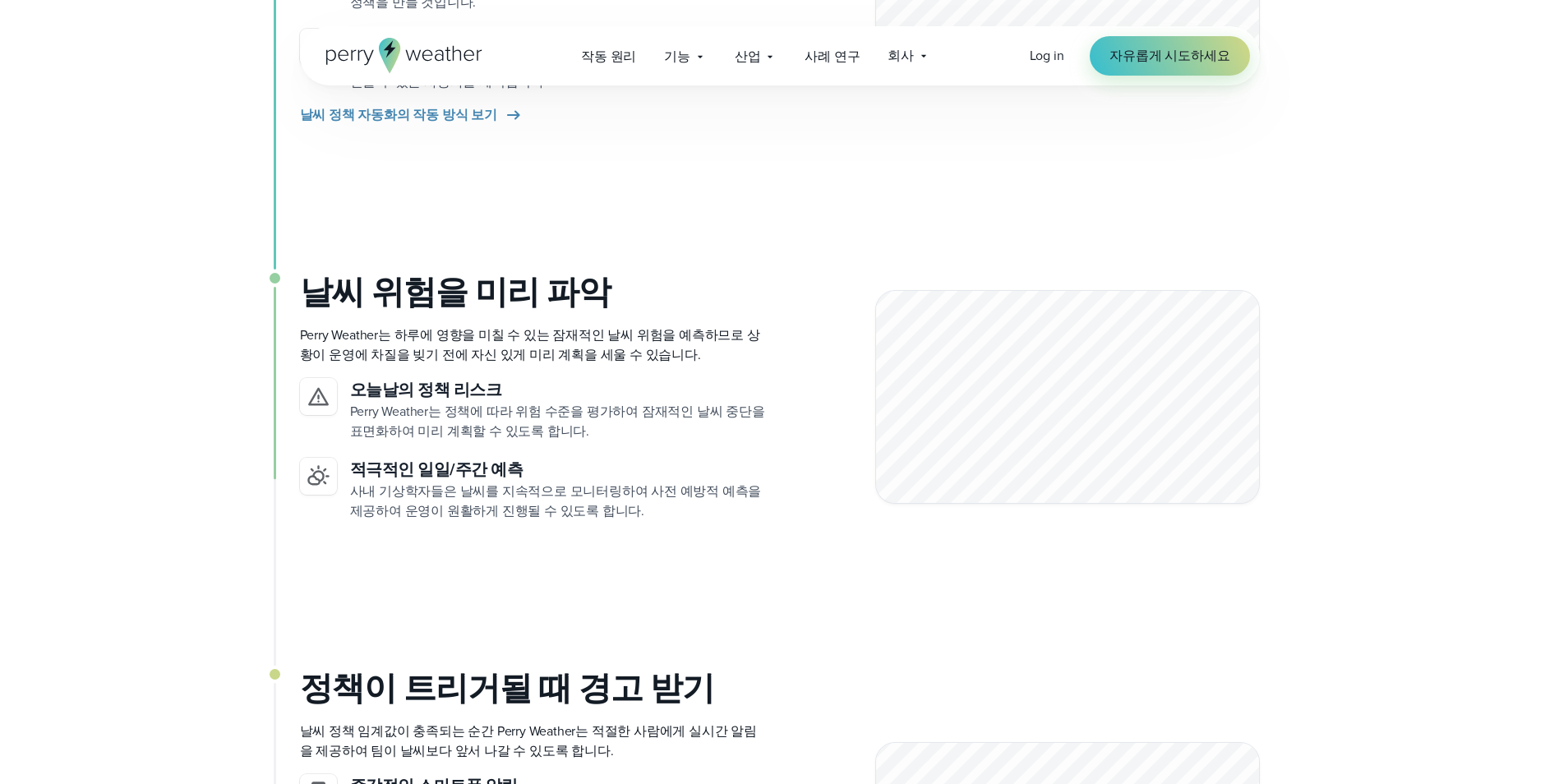 scroll, scrollTop: 1068, scrollLeft: 0, axis: vertical 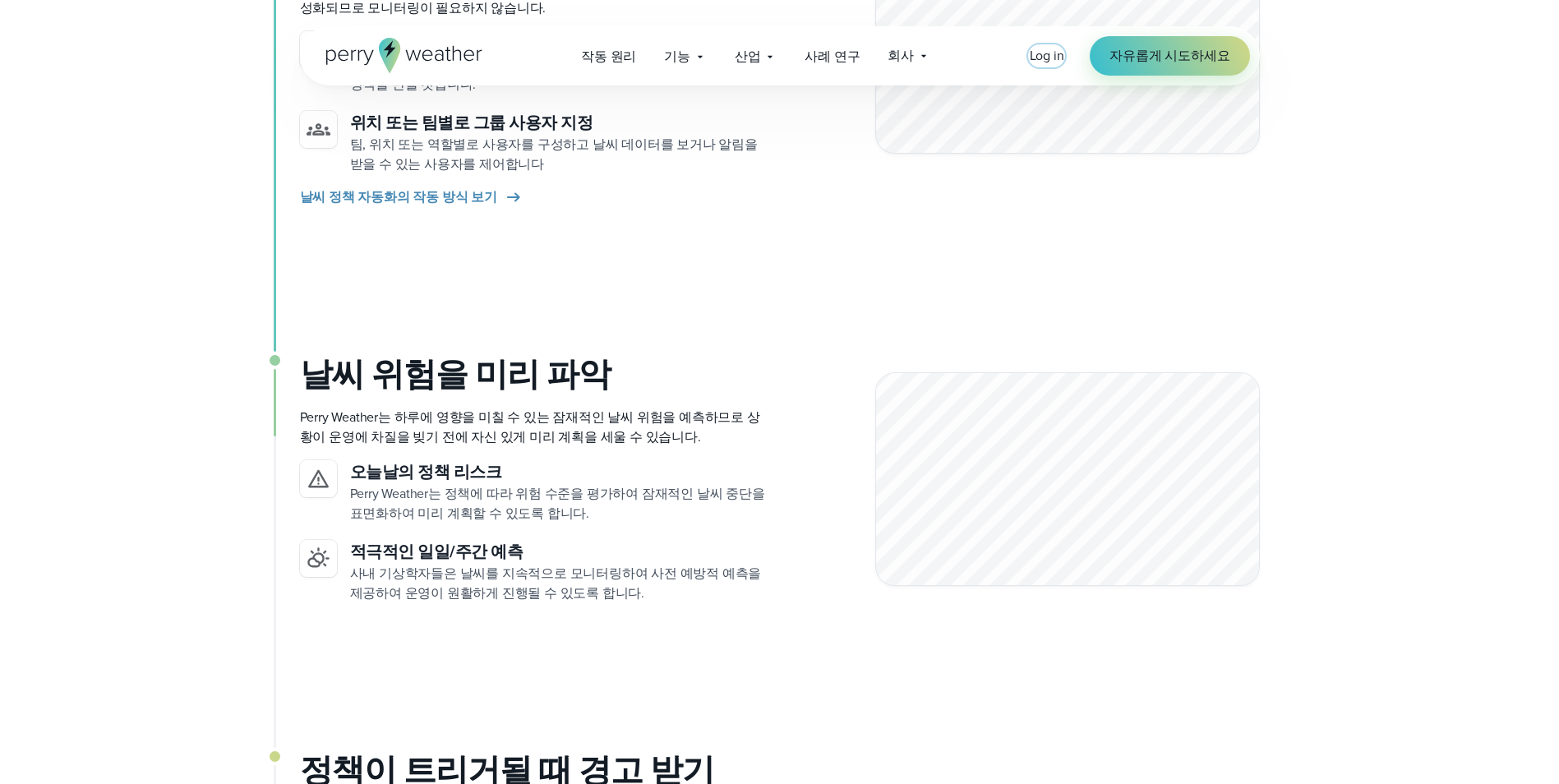 click on "Log in" at bounding box center [1047, 55] 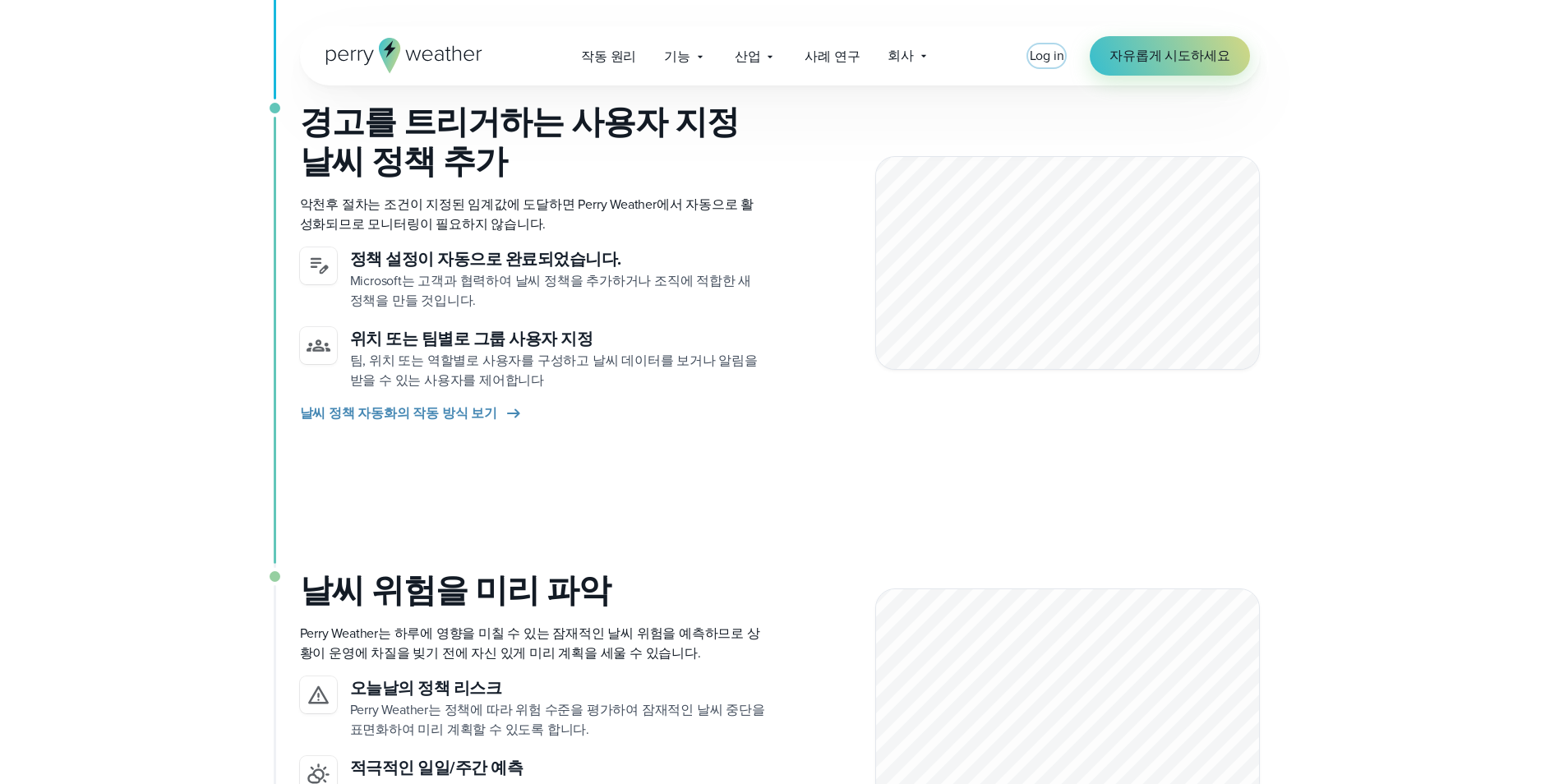 scroll, scrollTop: 657, scrollLeft: 0, axis: vertical 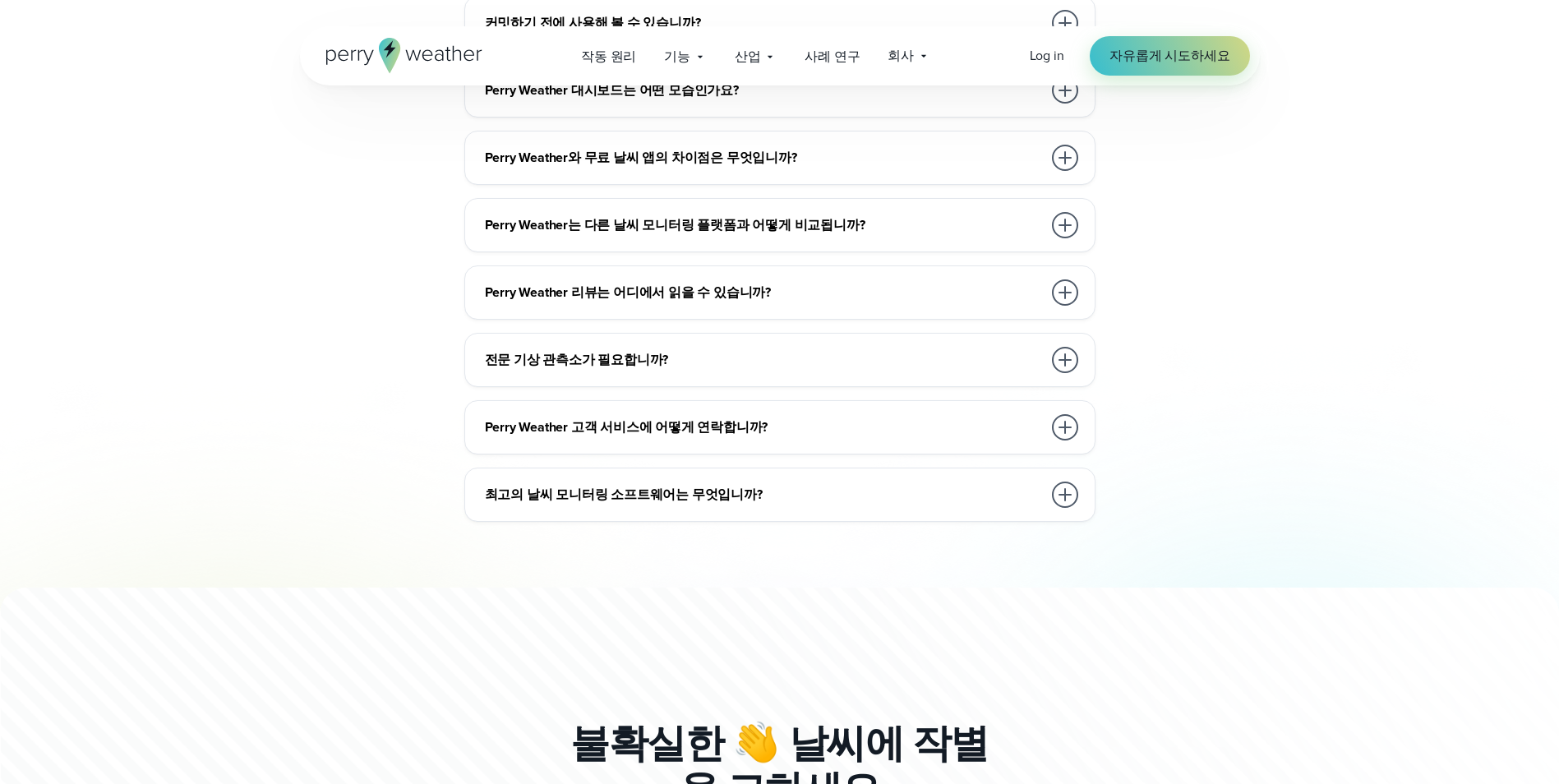 click on "Perry Weather 비용은 얼마입니까?
우리는 빠듯한 예산으로 도시 공원 부서 및 학교 운동 프로그램부터 수백 개의 지점을 가진 세계 최대의 건설 회사에 이르기까지 크고 작은 조직과 협력합니다. 고객의 요구 사항과 예산 요구 사항을 충족하는 하드웨어 및 소프트웨어 설정에 대해 협력해 드립니다.
커밋하기 전에 사용해 볼 수 있습니까?
물론!" at bounding box center [779, 189] 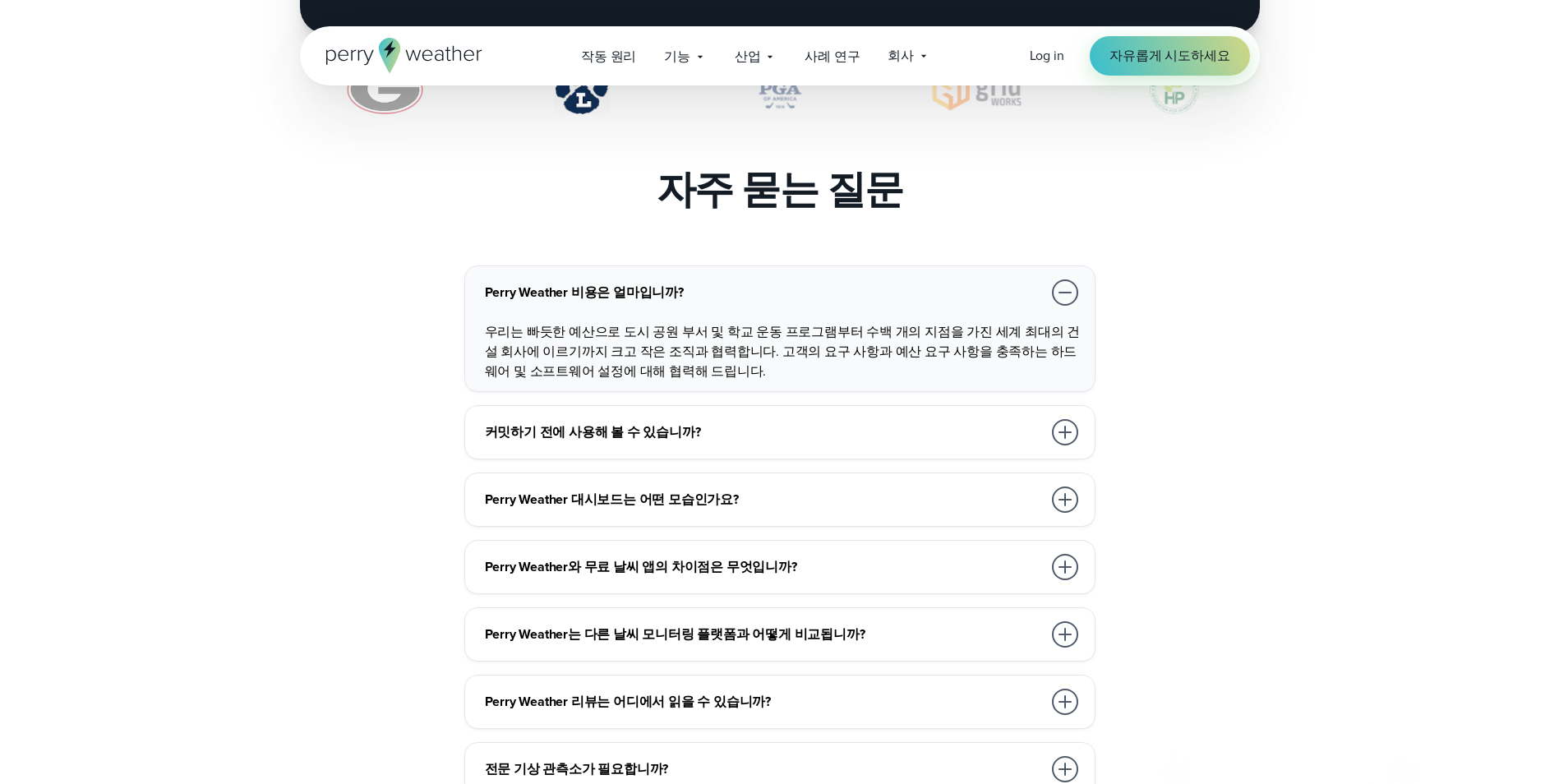 scroll, scrollTop: 3452, scrollLeft: 0, axis: vertical 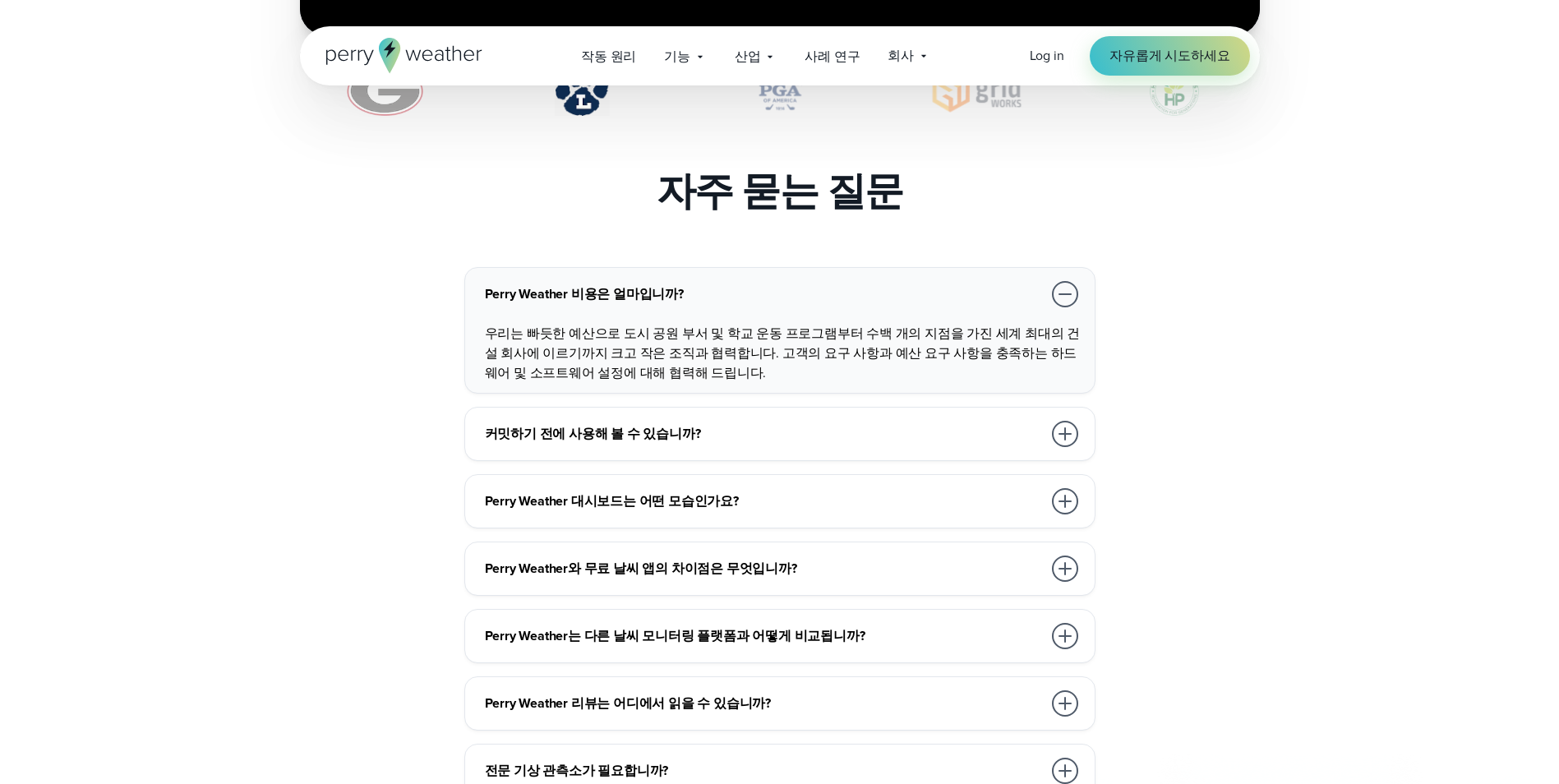 click on "Perry Weather 비용은 얼마입니까?
우리는 빠듯한 예산으로 도시 공원 부서 및 학교 운동 프로그램부터 수백 개의 지점을 가진 세계 최대의 건설 회사에 이르기까지 크고 작은 조직과 협력합니다. 고객의 요구 사항과 예산 요구 사항을 충족하는 하드웨어 및 소프트웨어 설정에 대해 협력해 드립니다.
커밋하기 전에 사용해 볼 수 있습니까?" at bounding box center (780, 600) 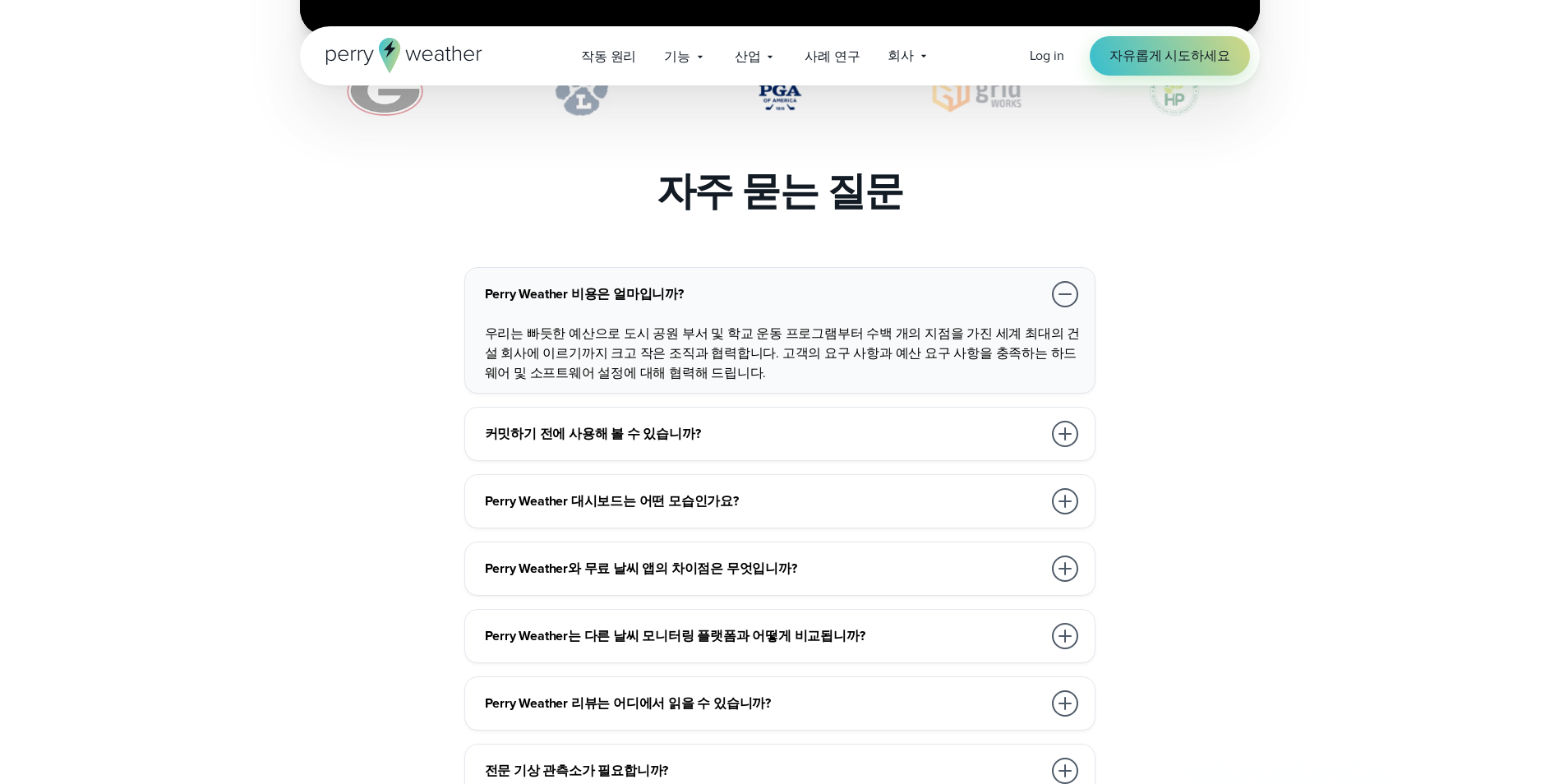 click on "Perry Weather는 다른 날씨 모니터링 플랫폼과 어떻게 비교됩니까?" at bounding box center (763, 636) 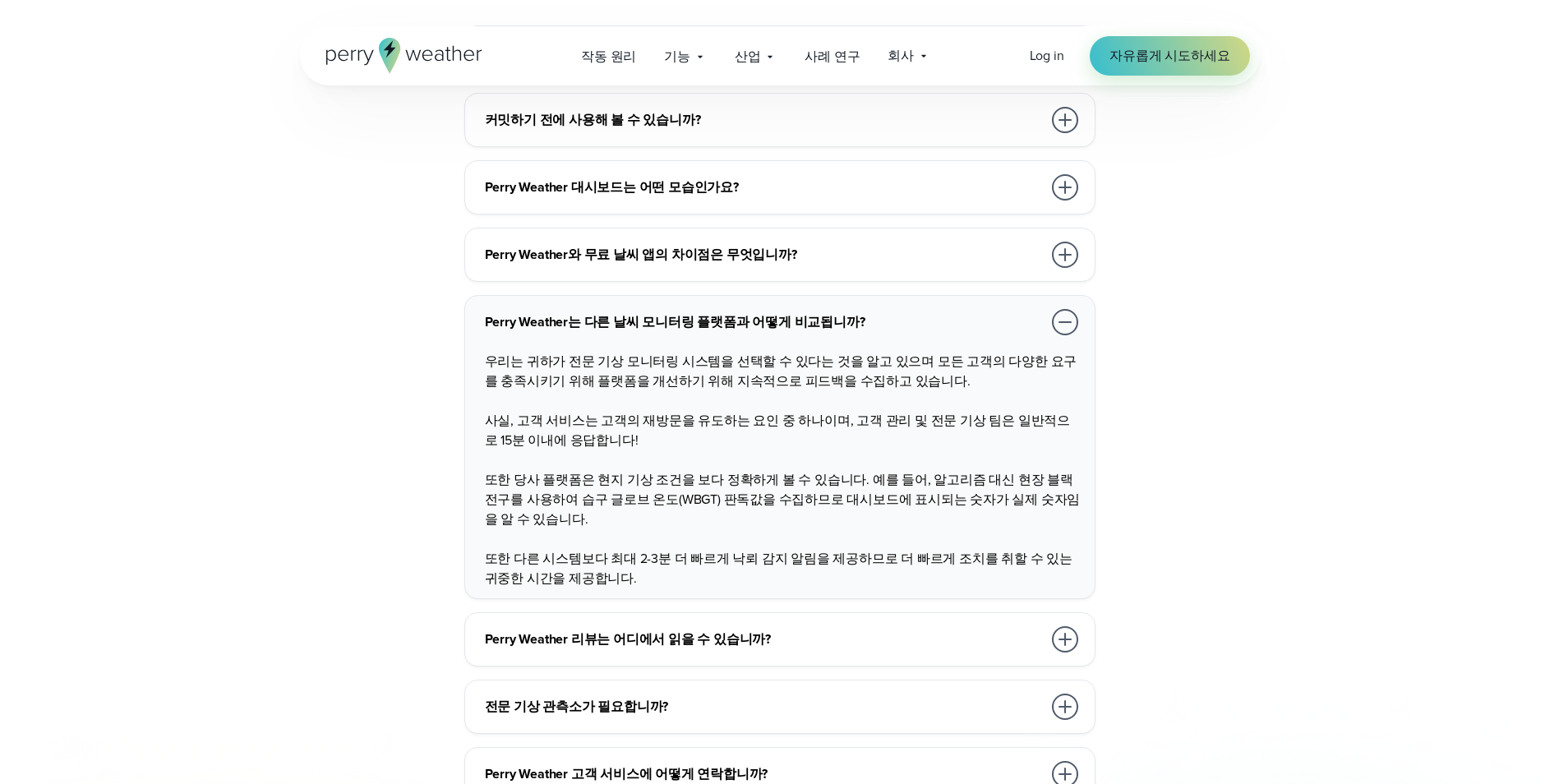 scroll, scrollTop: 3698, scrollLeft: 0, axis: vertical 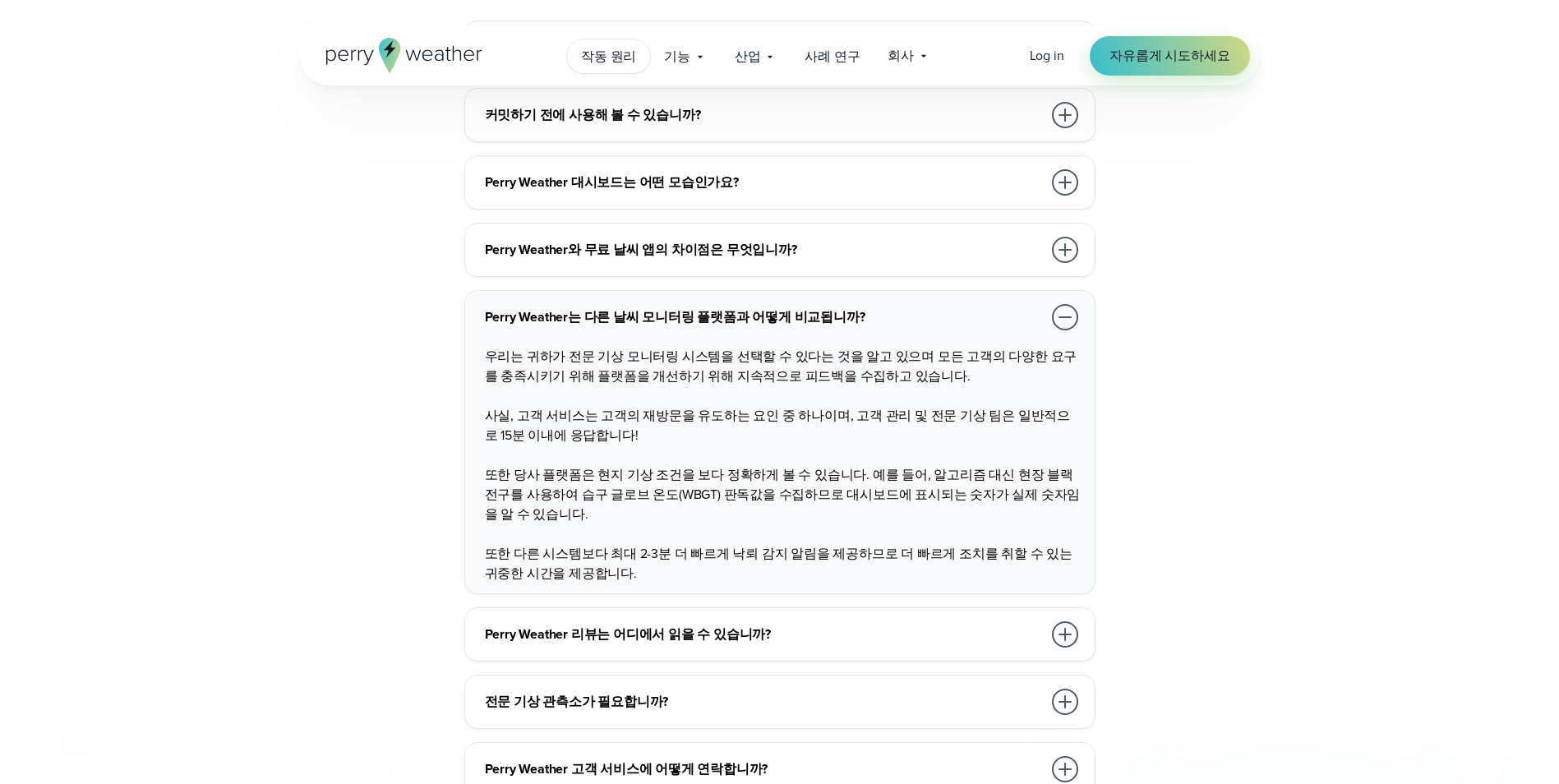 click on "작동 원리" at bounding box center (608, 57) 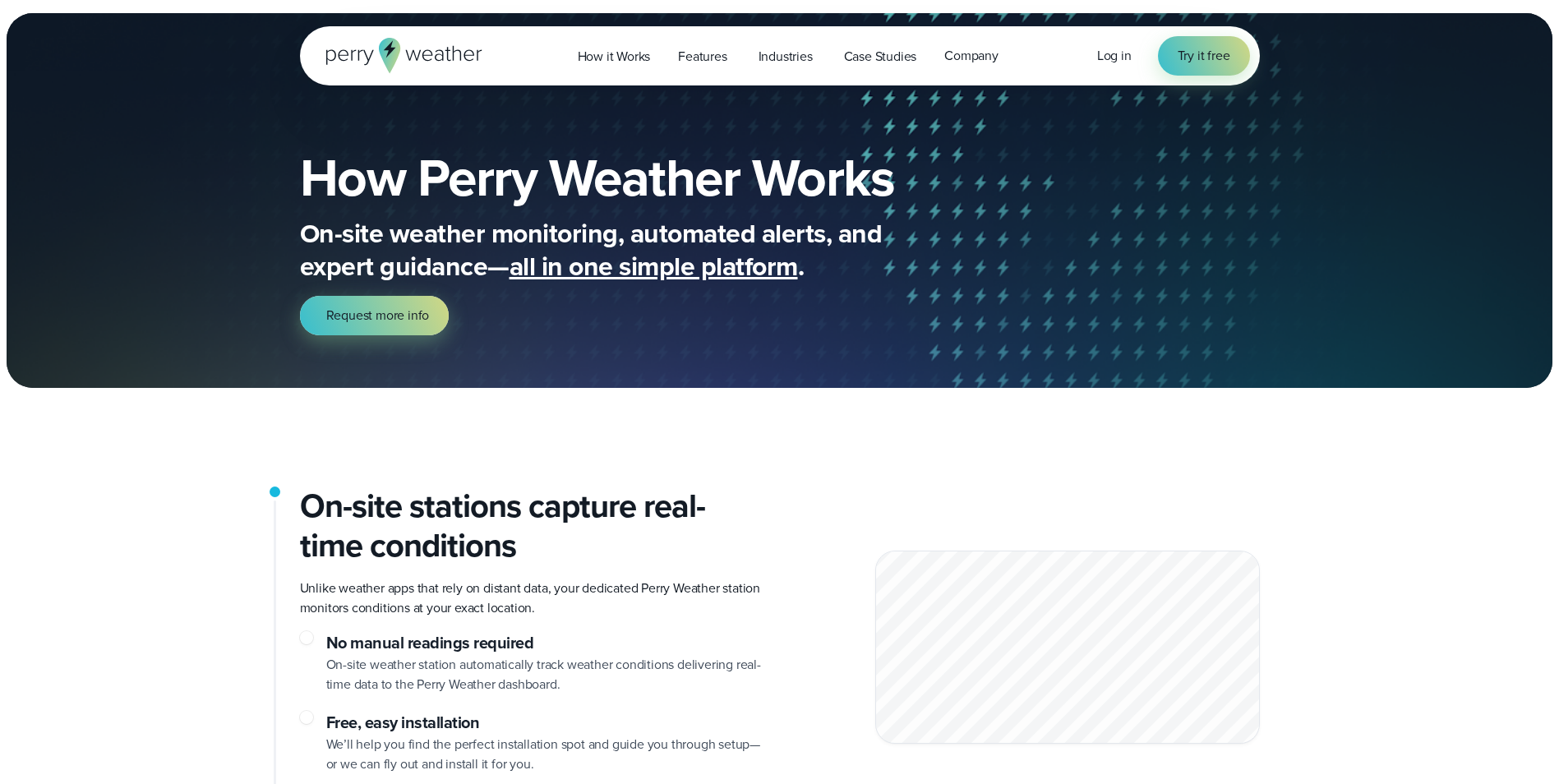 scroll, scrollTop: 0, scrollLeft: 0, axis: both 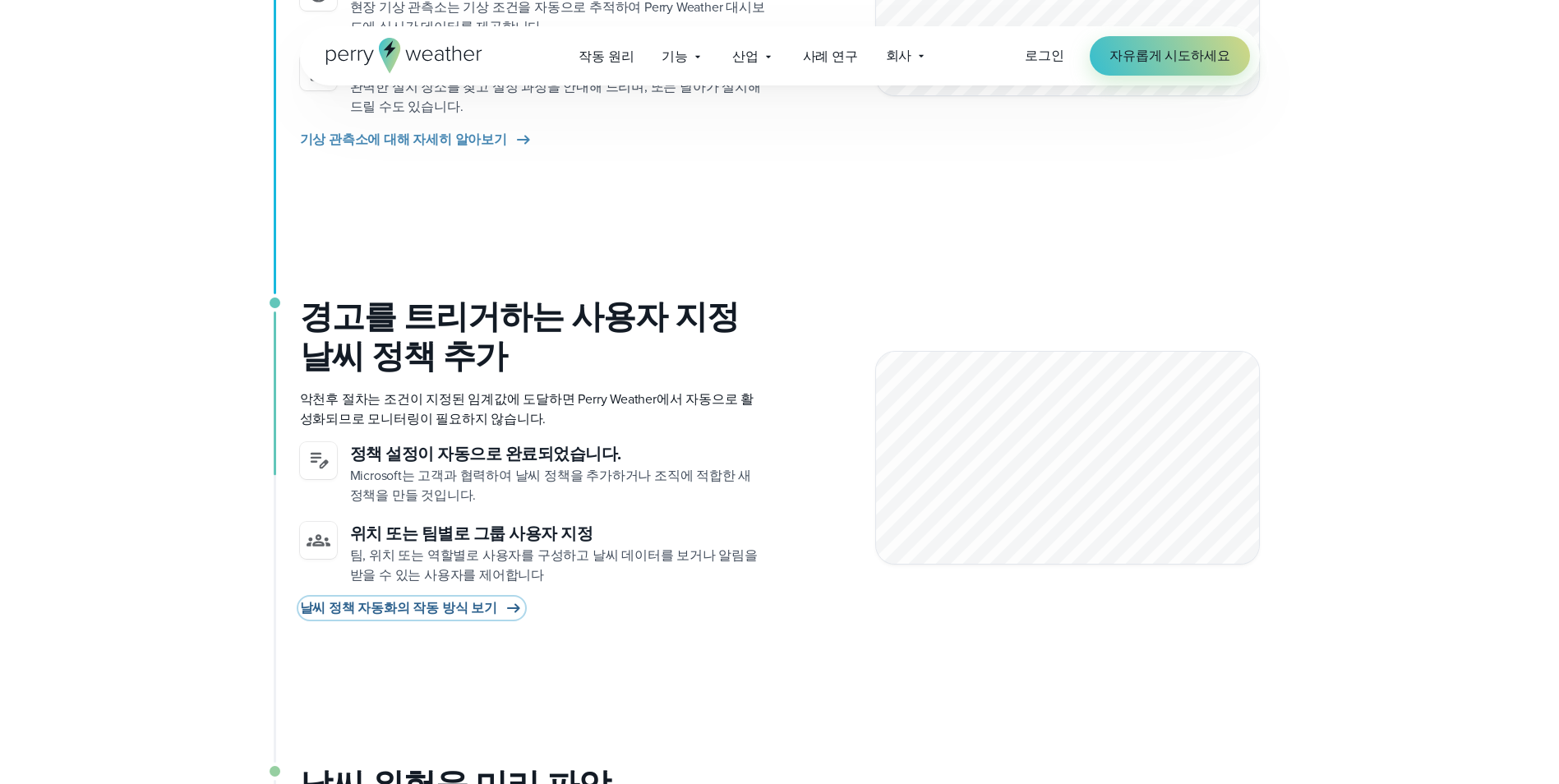 click on "날씨 정책 자동화의 작동 방식 보기" at bounding box center [399, 608] 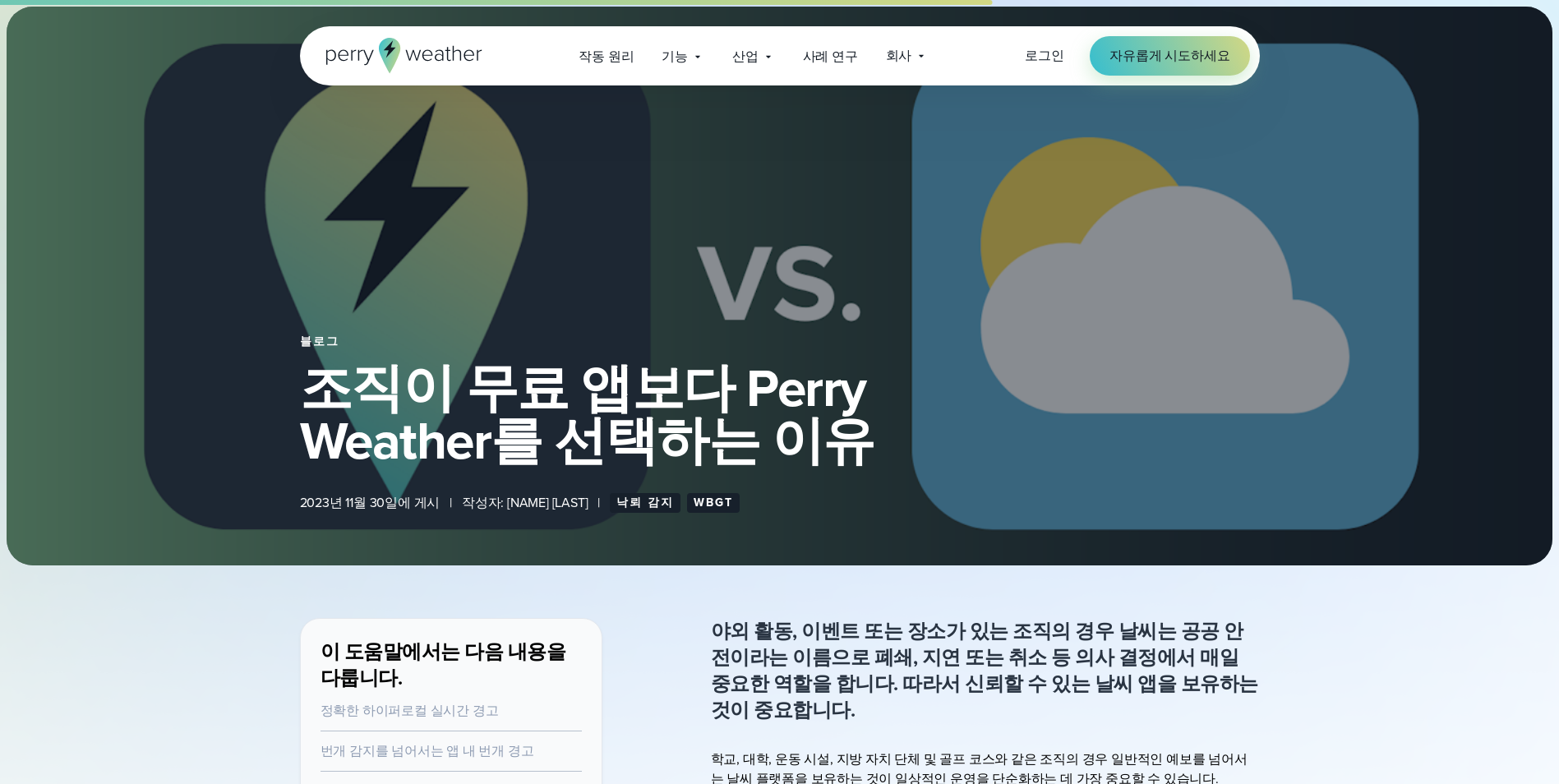 scroll, scrollTop: 2958, scrollLeft: 0, axis: vertical 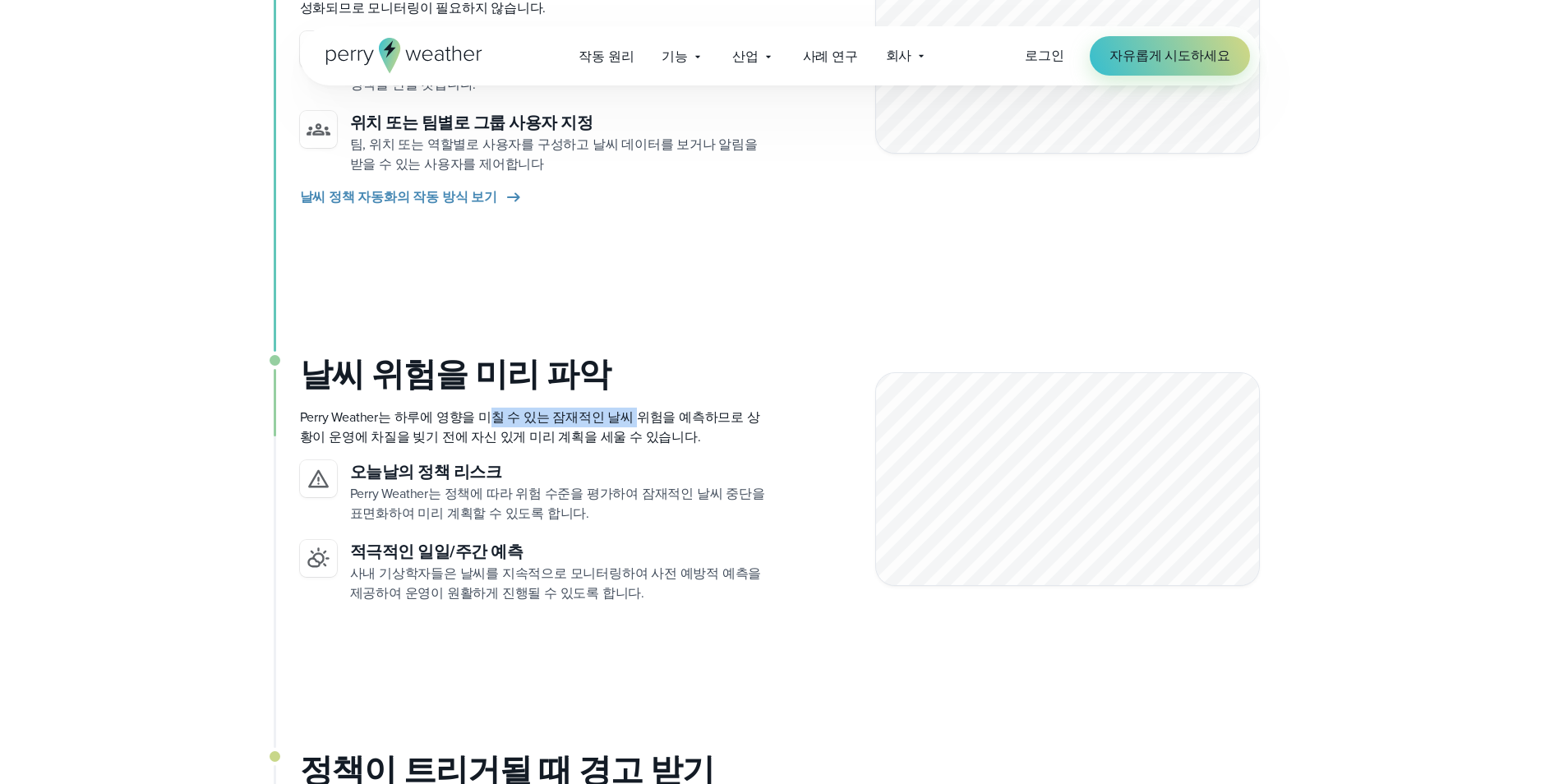 drag, startPoint x: 487, startPoint y: 416, endPoint x: 638, endPoint y: 427, distance: 151.40013 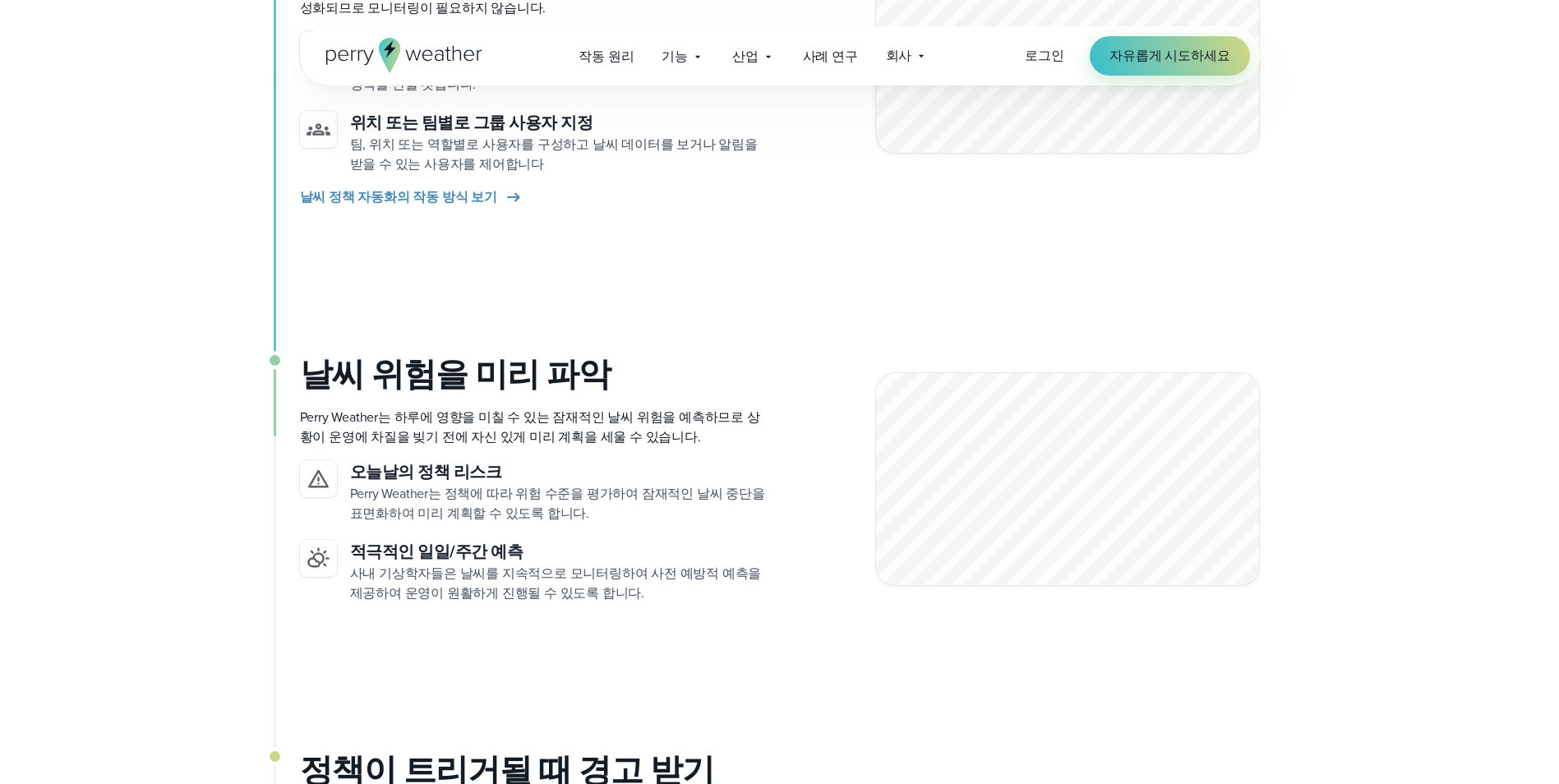 drag, startPoint x: 638, startPoint y: 427, endPoint x: 630, endPoint y: 452, distance: 26.248809 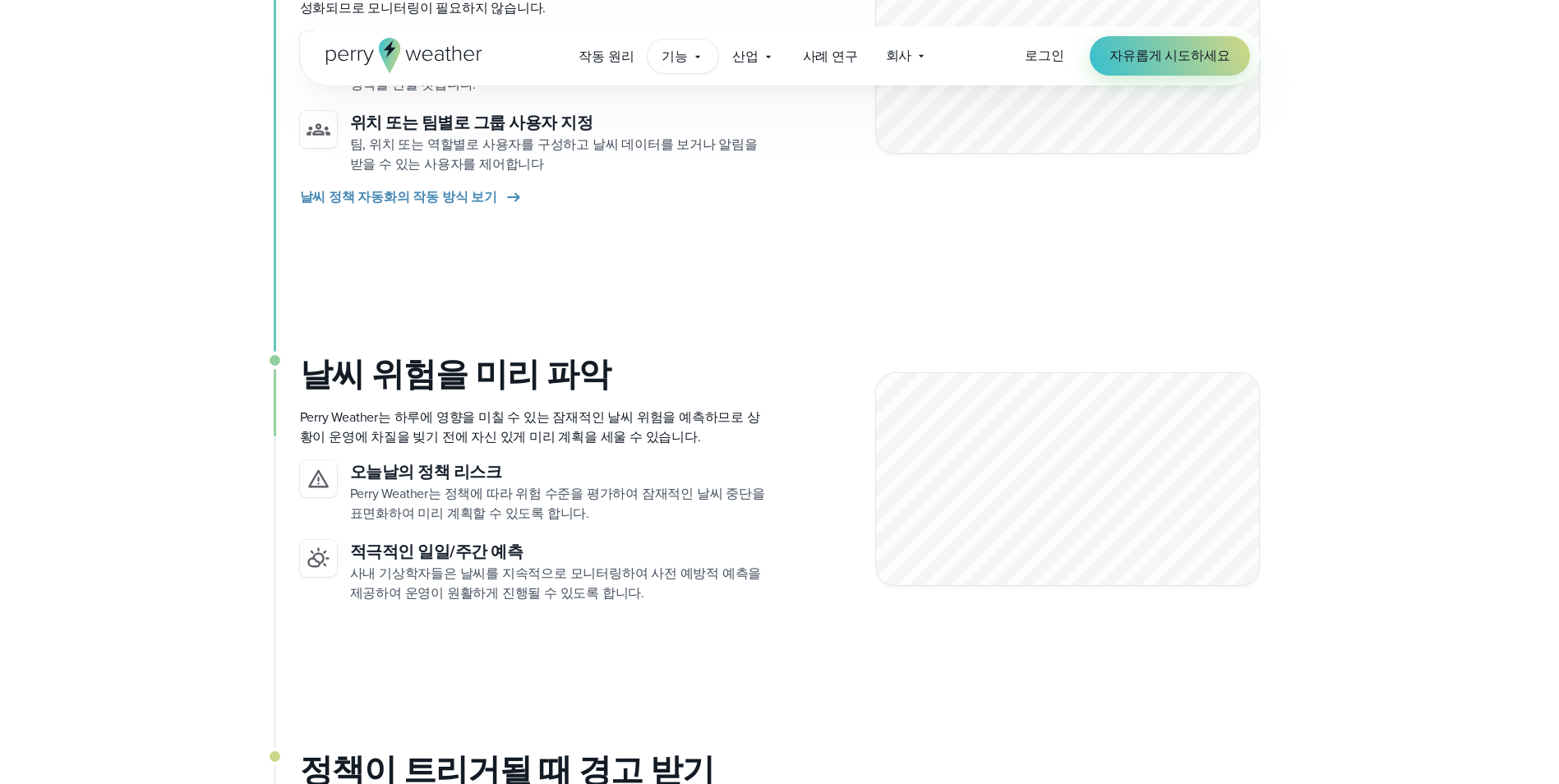 click 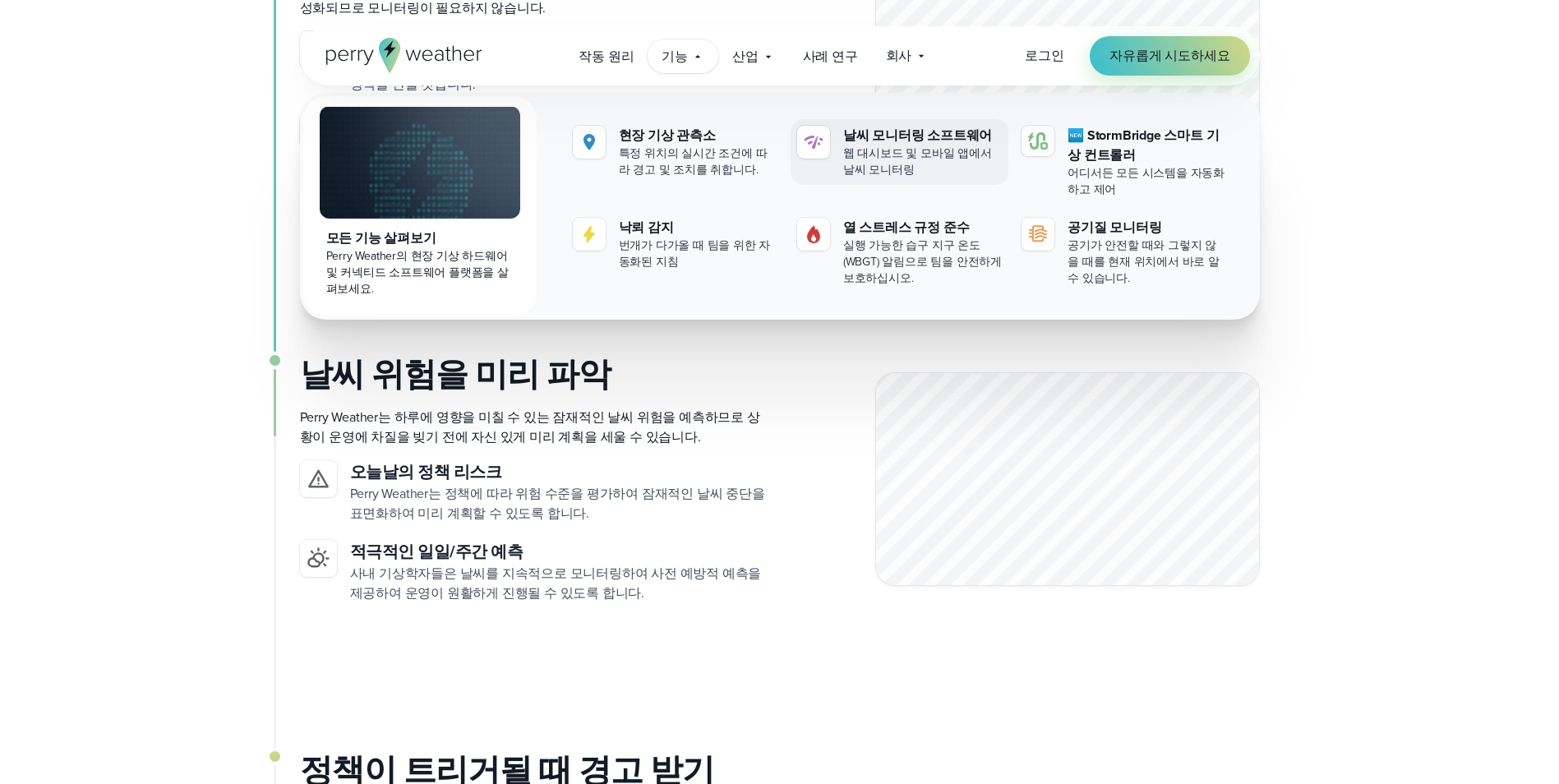 click on "웹 대시보드 및 모바일 앱에서 날씨 모니터링" at bounding box center [922, 162] 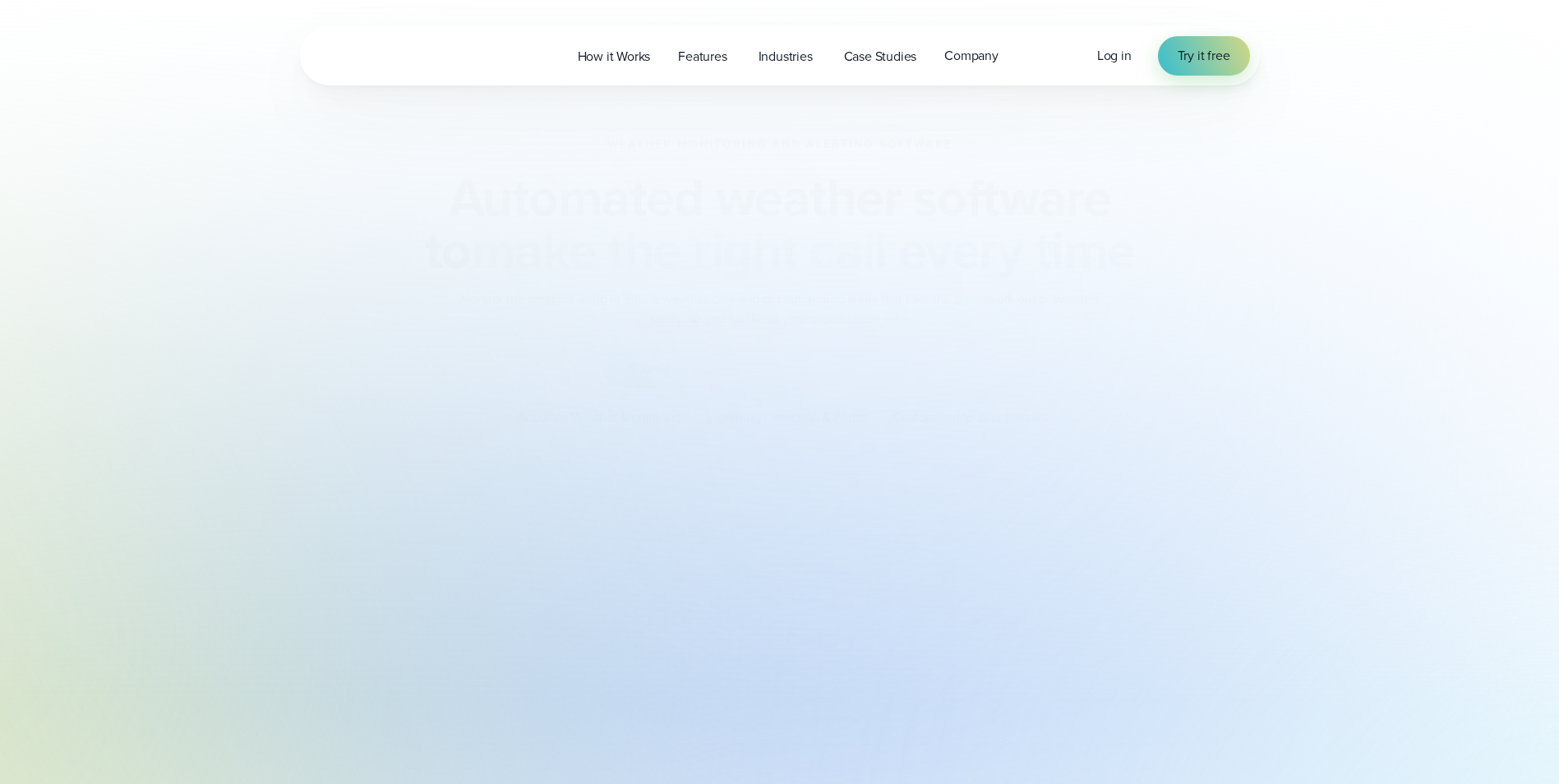 scroll, scrollTop: 0, scrollLeft: 0, axis: both 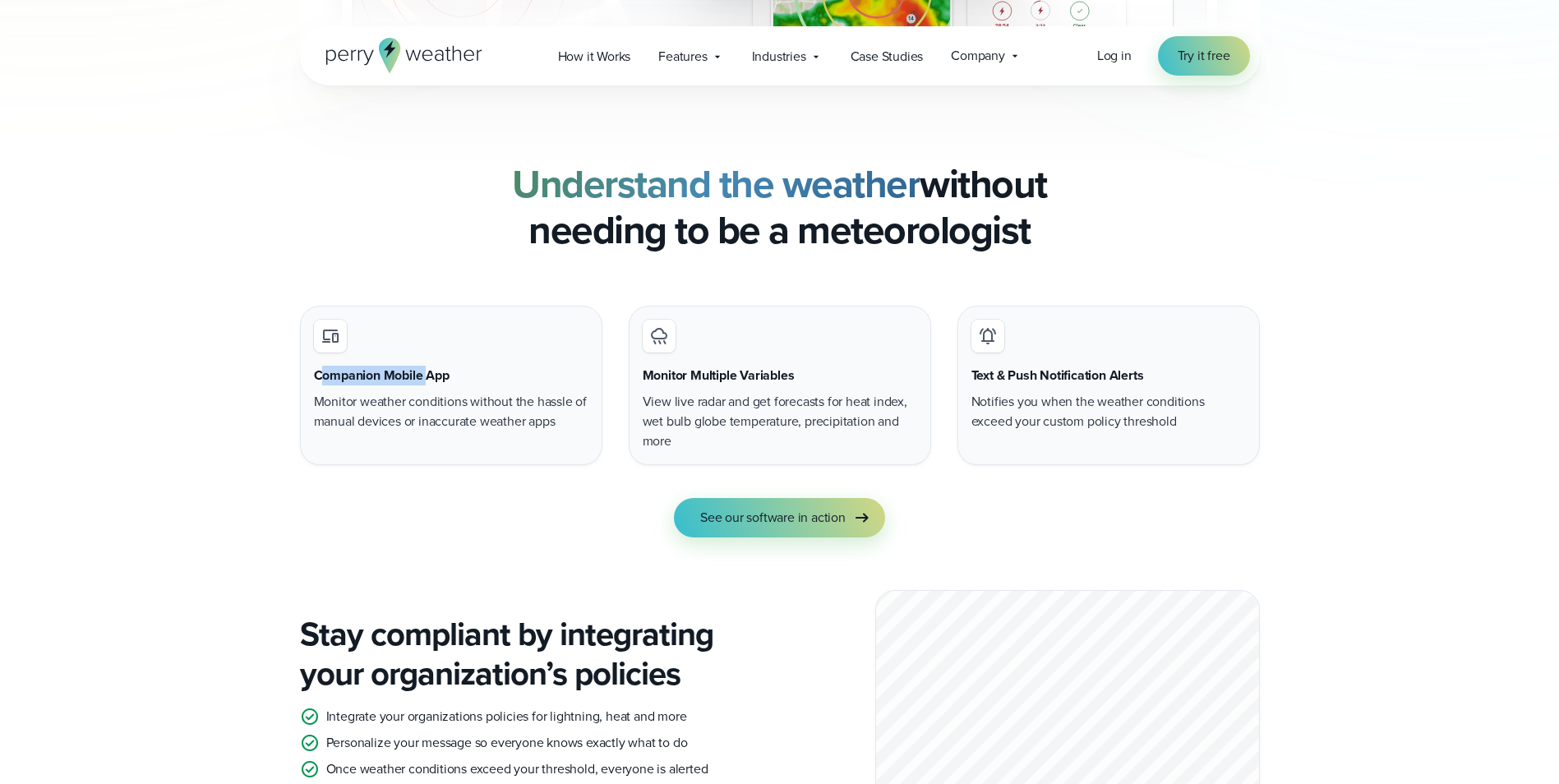 drag, startPoint x: 325, startPoint y: 377, endPoint x: 436, endPoint y: 357, distance: 112.78741 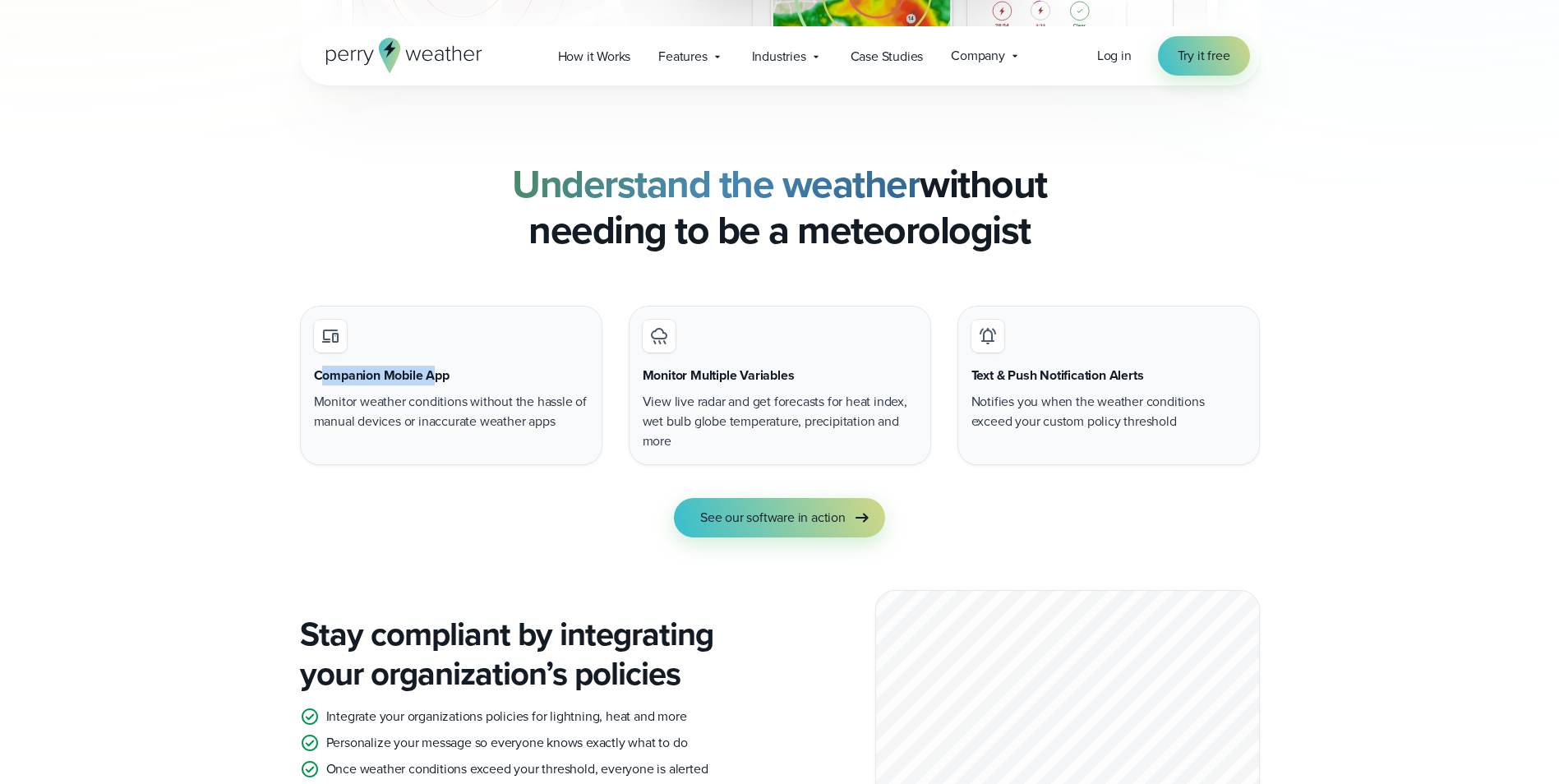 drag, startPoint x: 436, startPoint y: 357, endPoint x: 257, endPoint y: 426, distance: 191.83847 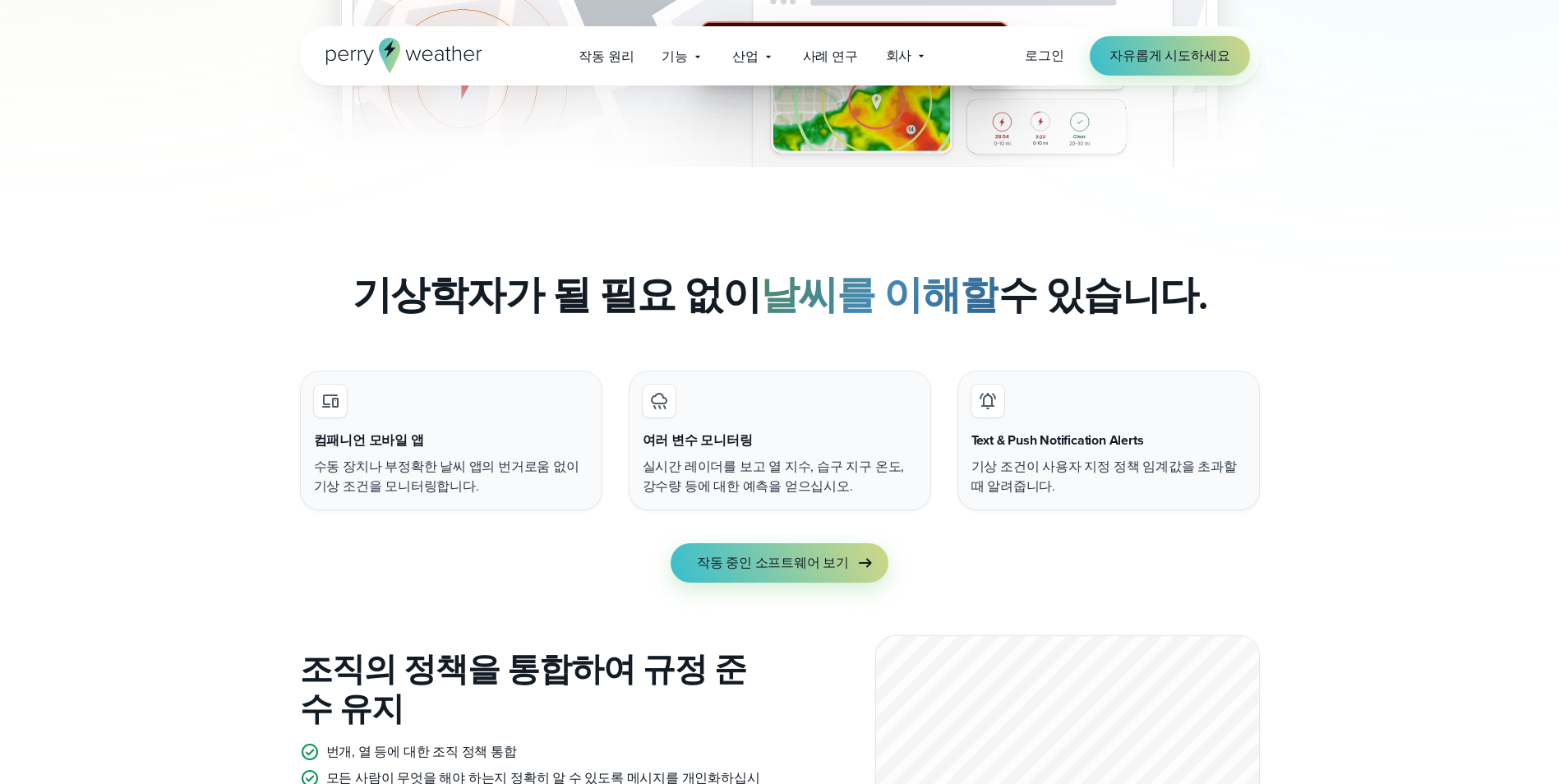 scroll, scrollTop: 1315, scrollLeft: 0, axis: vertical 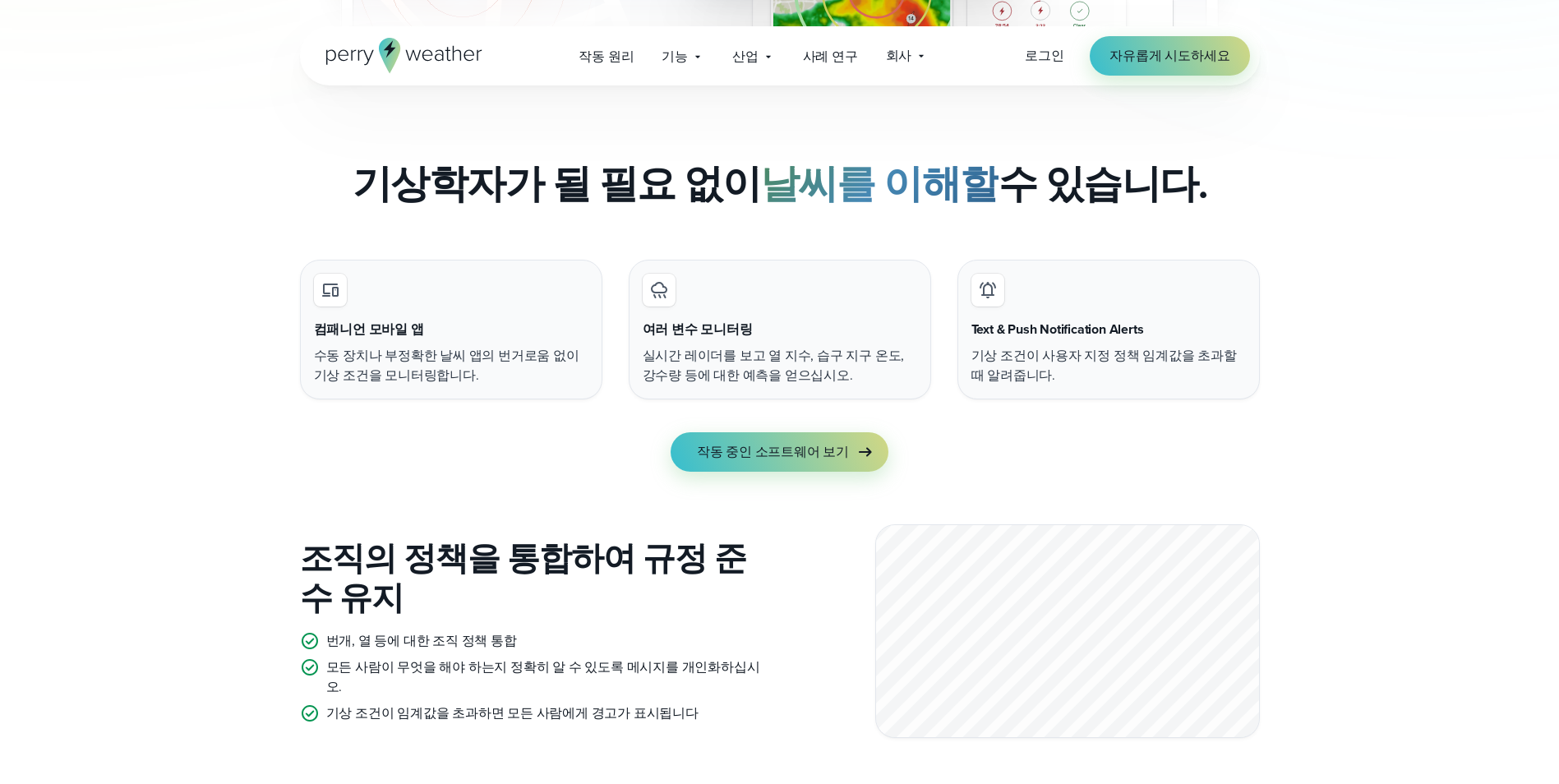 drag, startPoint x: 1367, startPoint y: 409, endPoint x: 1380, endPoint y: 455, distance: 47.80167 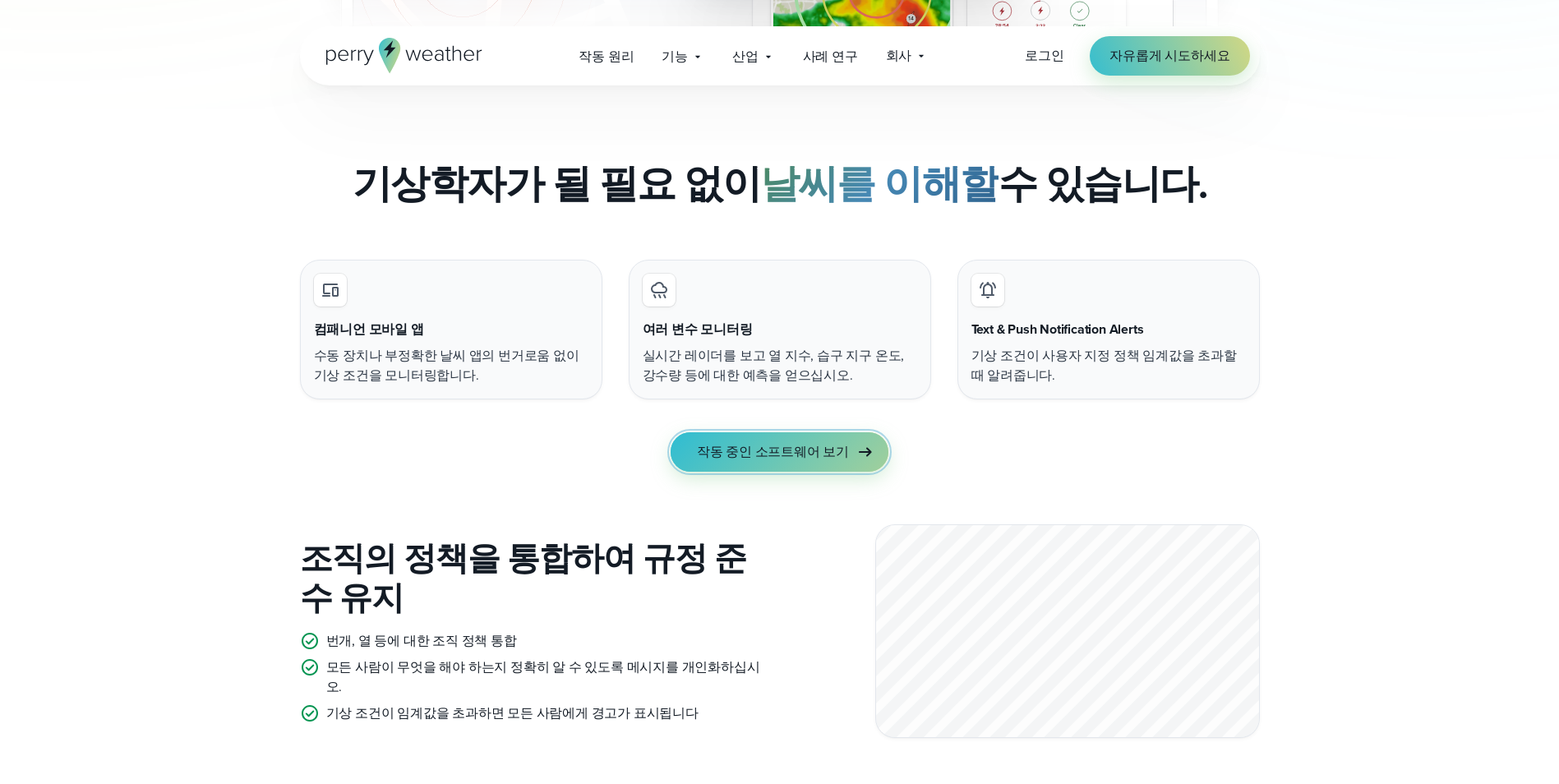 click on "작동 중인 소프트웨어 보기" at bounding box center (779, 452) 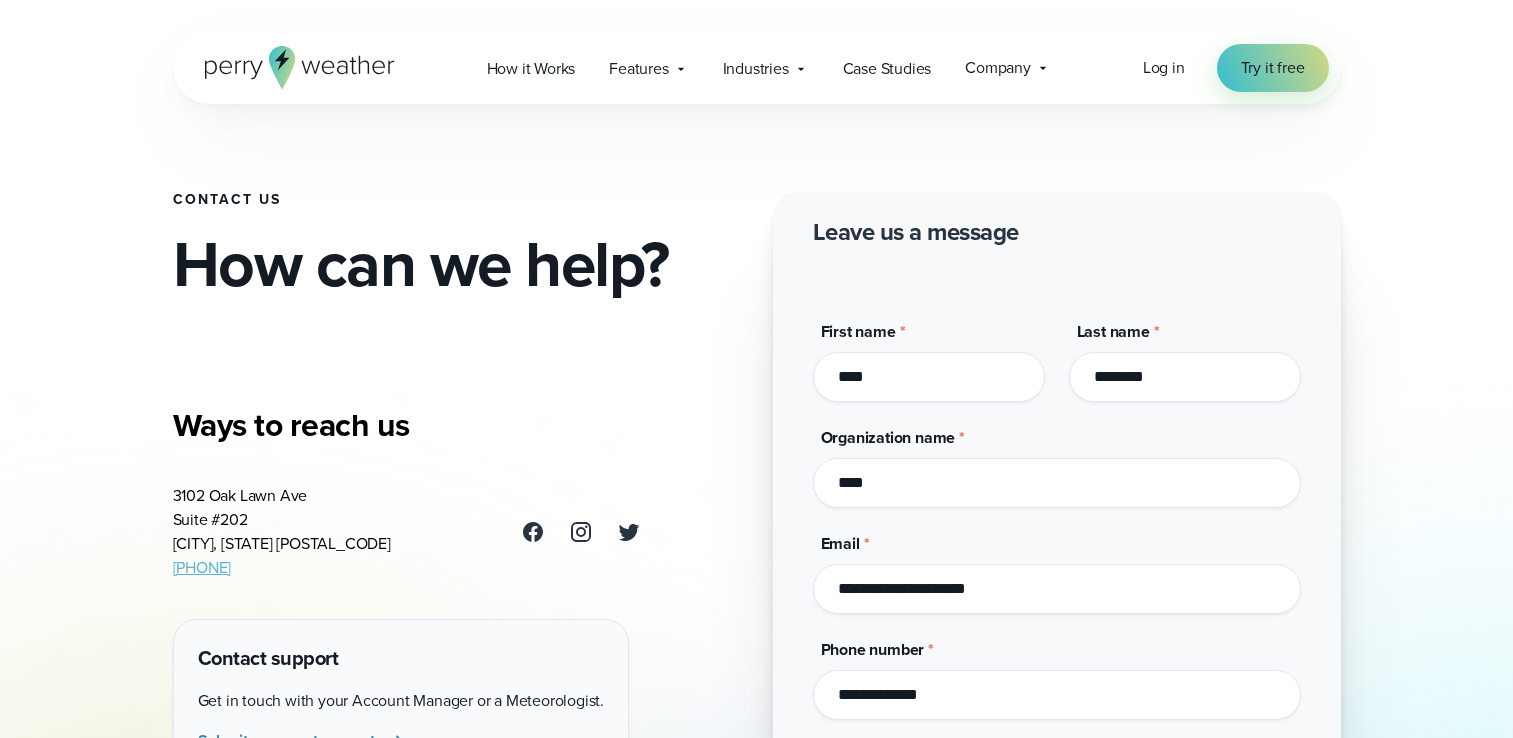 scroll, scrollTop: 0, scrollLeft: 0, axis: both 